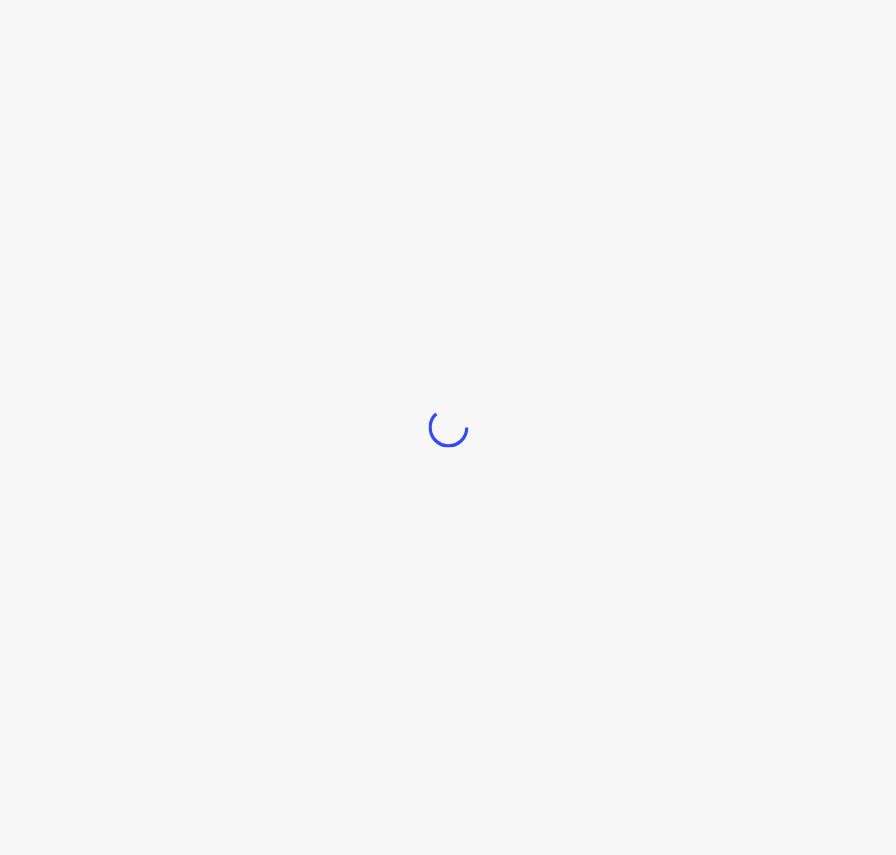 scroll, scrollTop: 0, scrollLeft: 0, axis: both 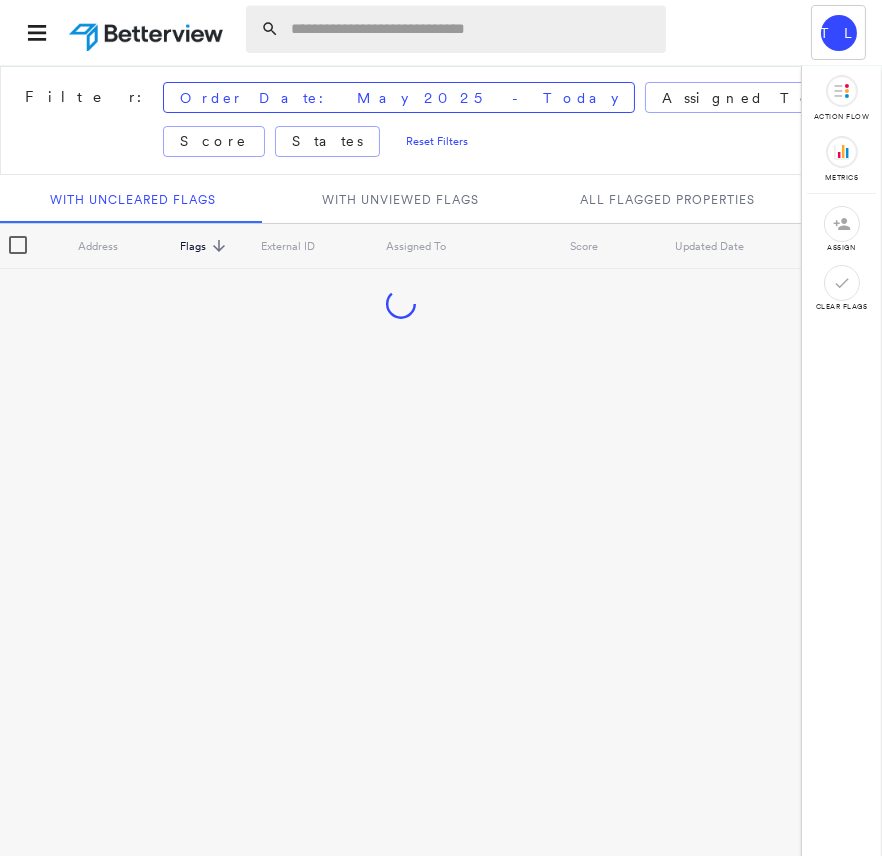 click at bounding box center [472, 29] 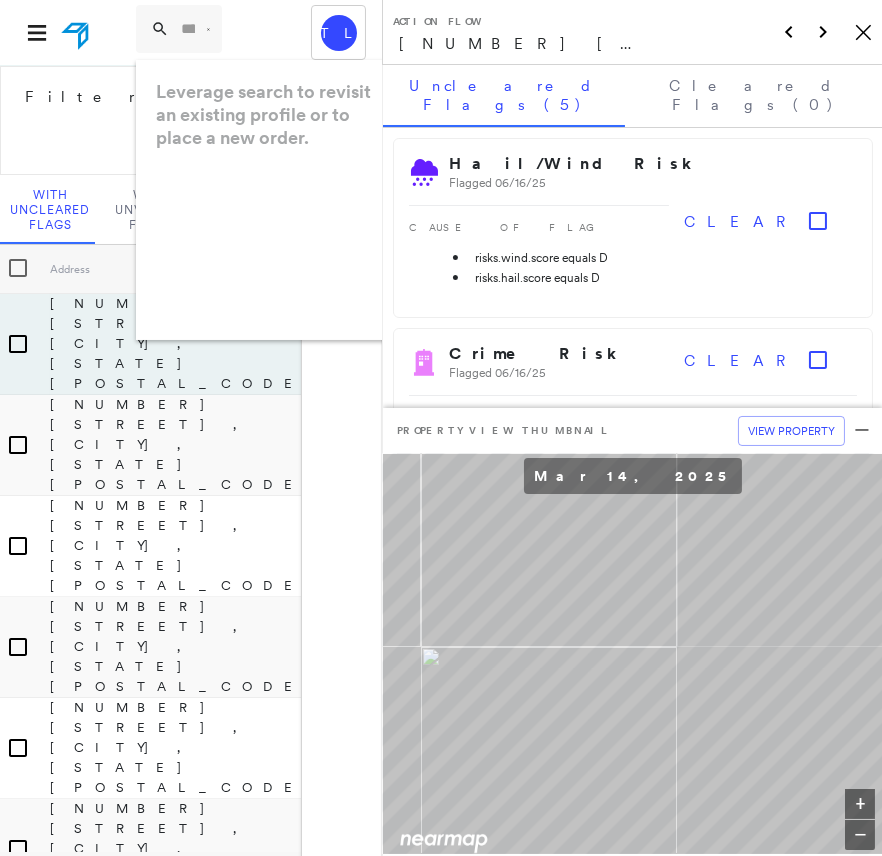 click on "Icon_Closemodal" 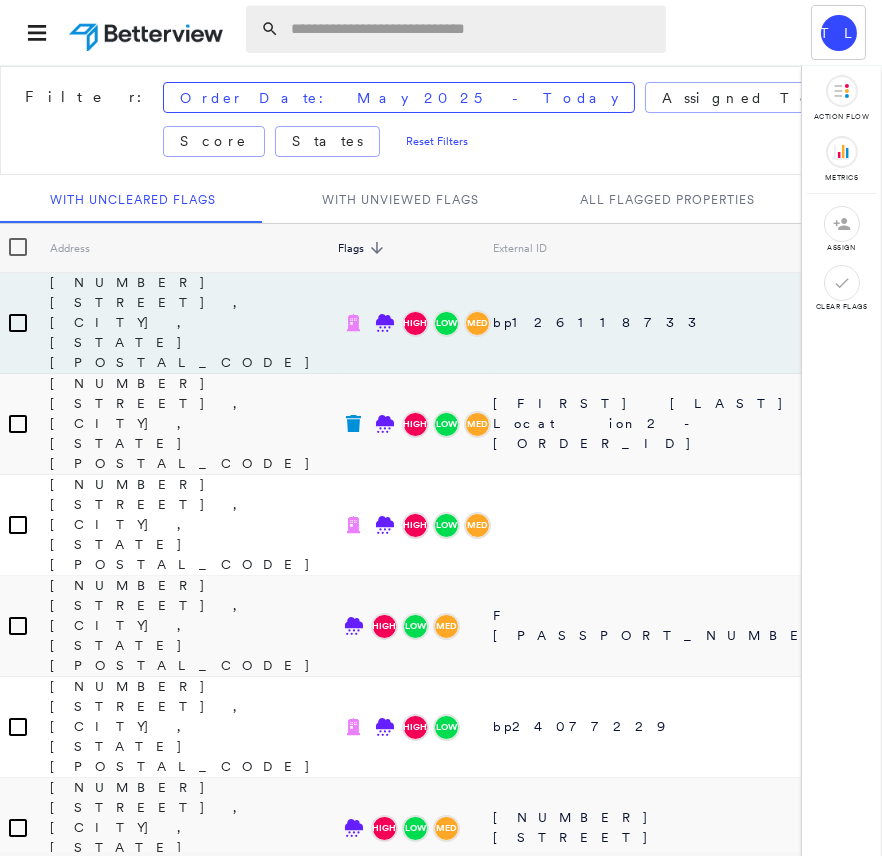 click at bounding box center [472, 29] 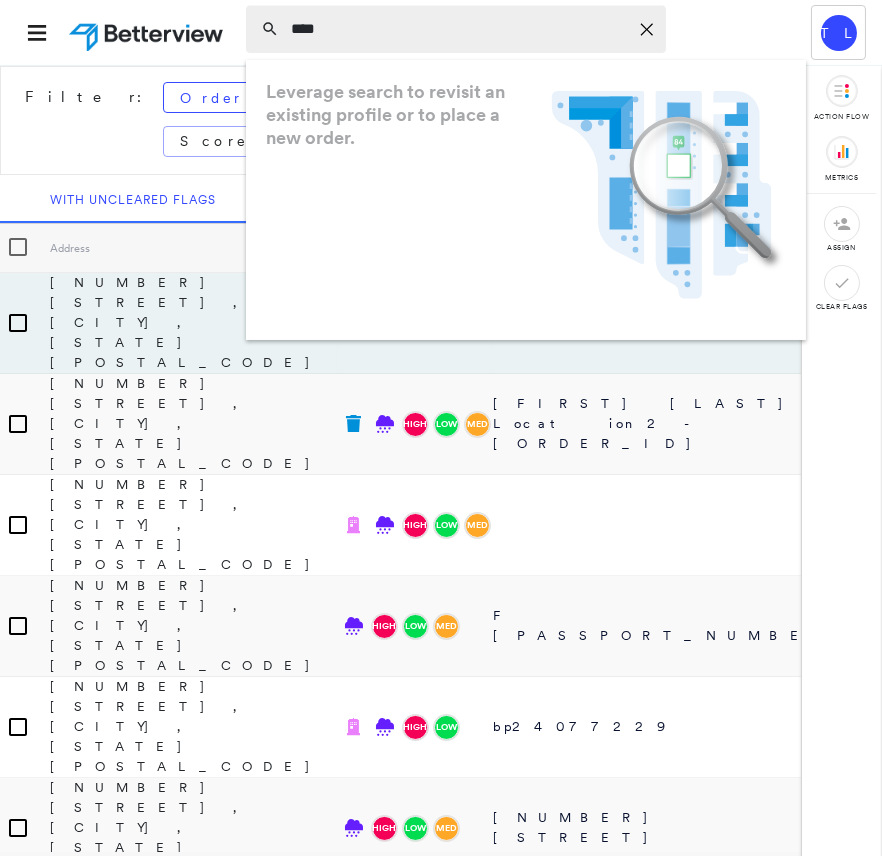 click on "***" at bounding box center [459, 29] 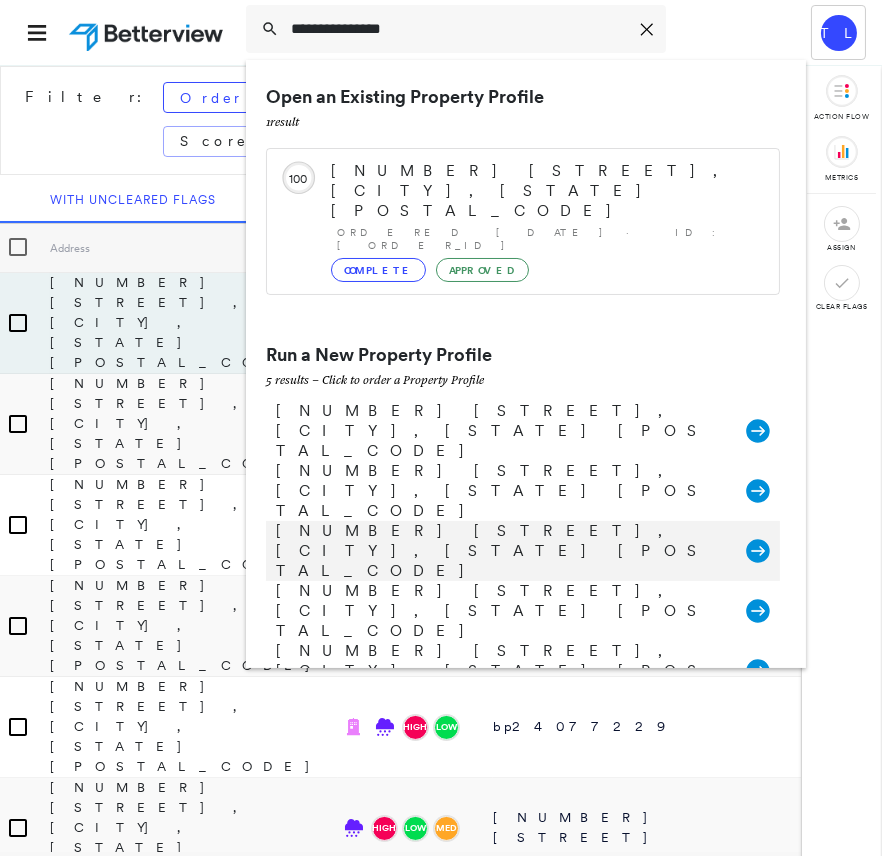 type on "**********" 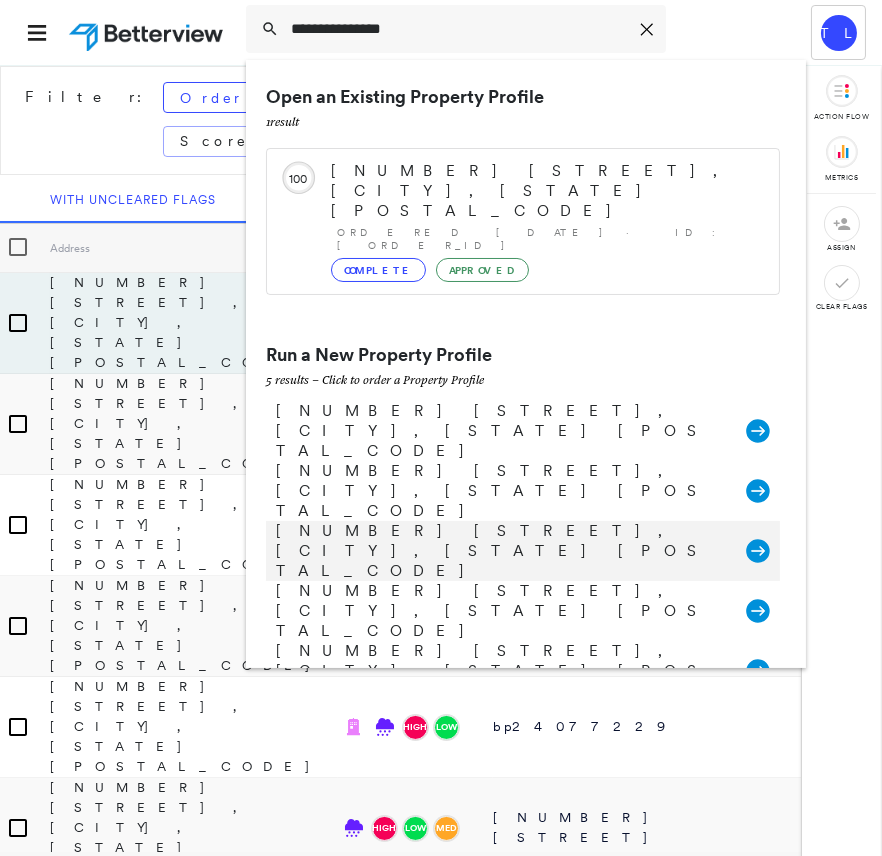 click on "[NUMBER] [STREET], [CITY], [STATE] [POSTAL_CODE]" at bounding box center [501, 551] 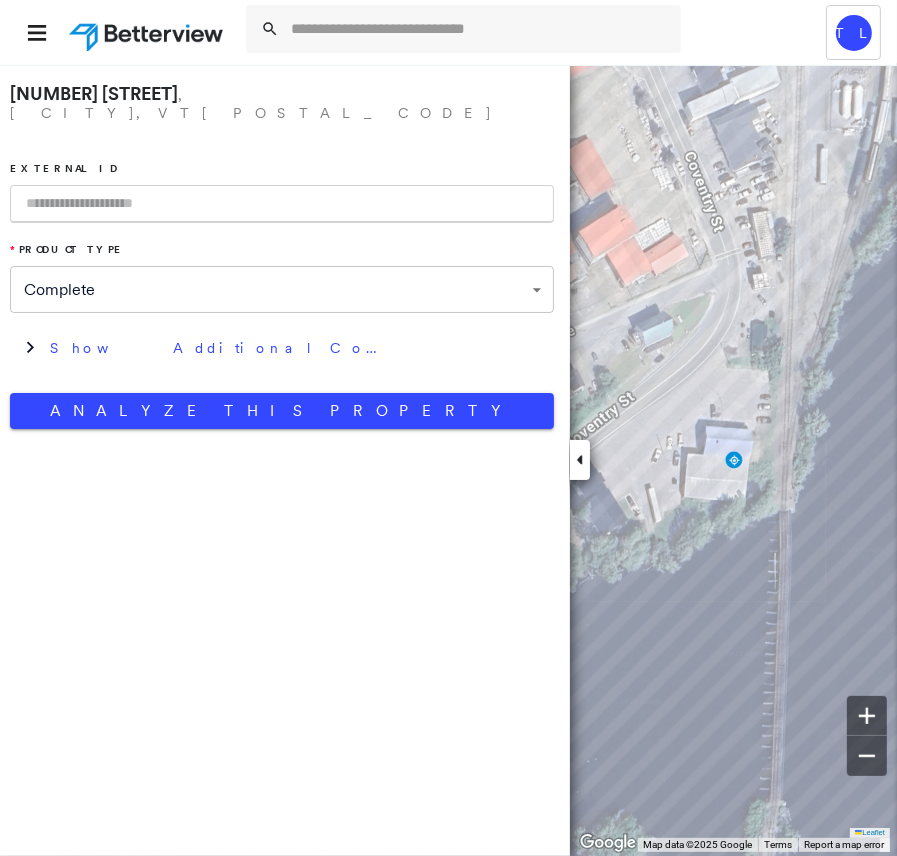 click at bounding box center [282, 204] 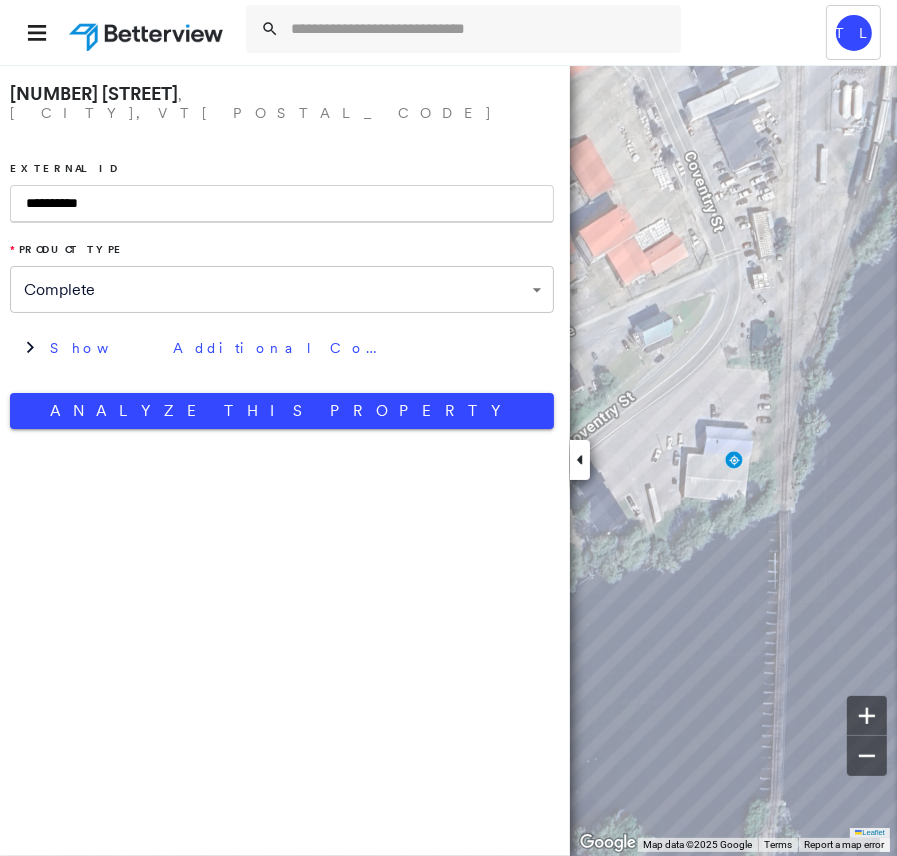 type on "**********" 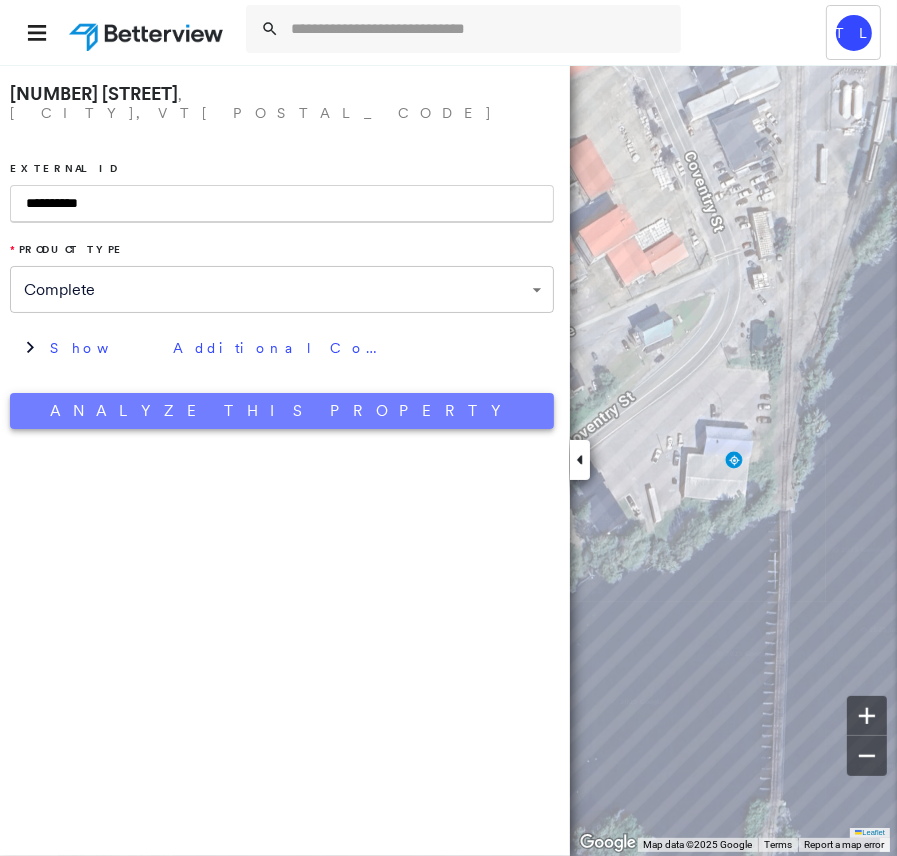 drag, startPoint x: 171, startPoint y: 392, endPoint x: 148, endPoint y: 399, distance: 24.04163 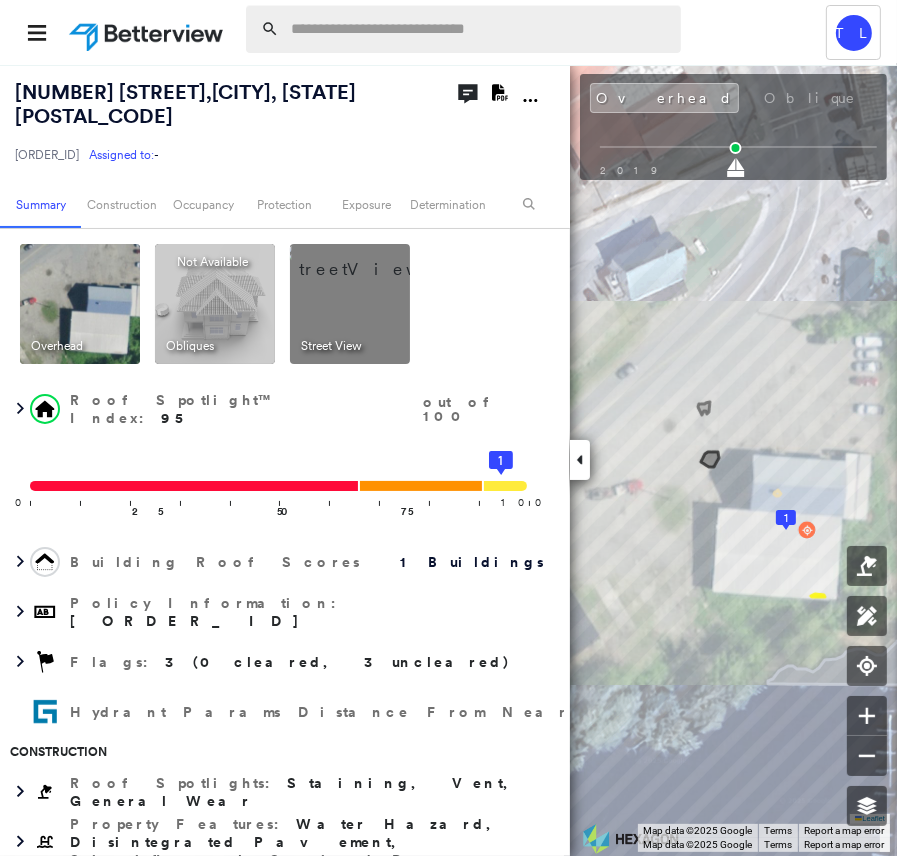 click at bounding box center [480, 29] 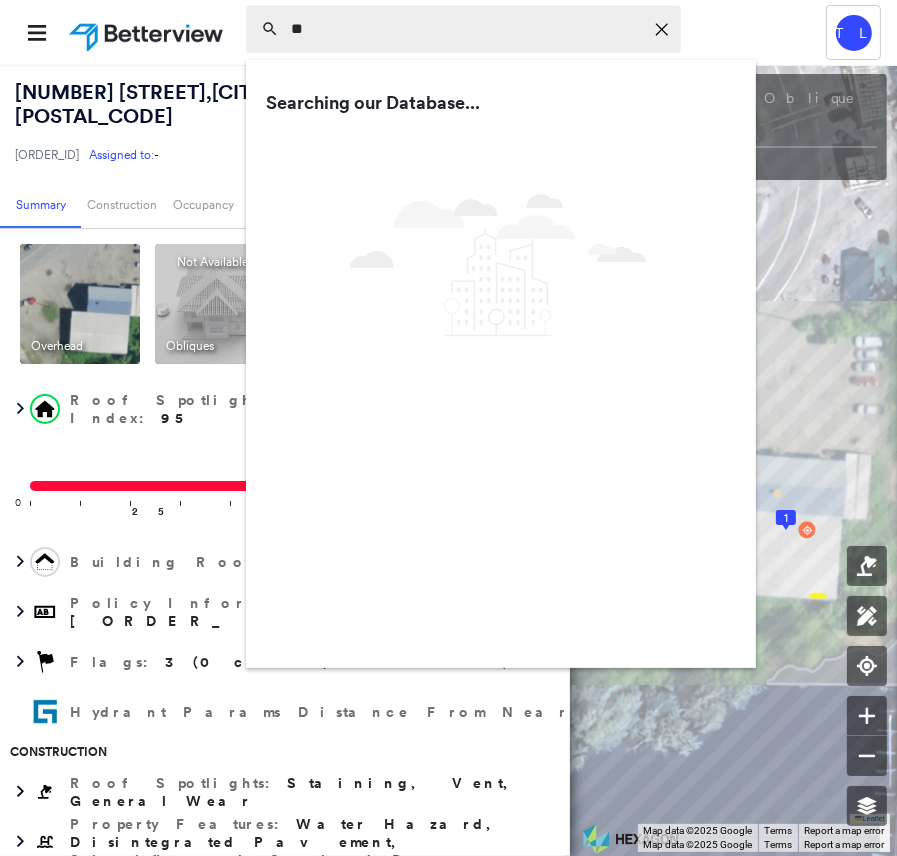 type on "*" 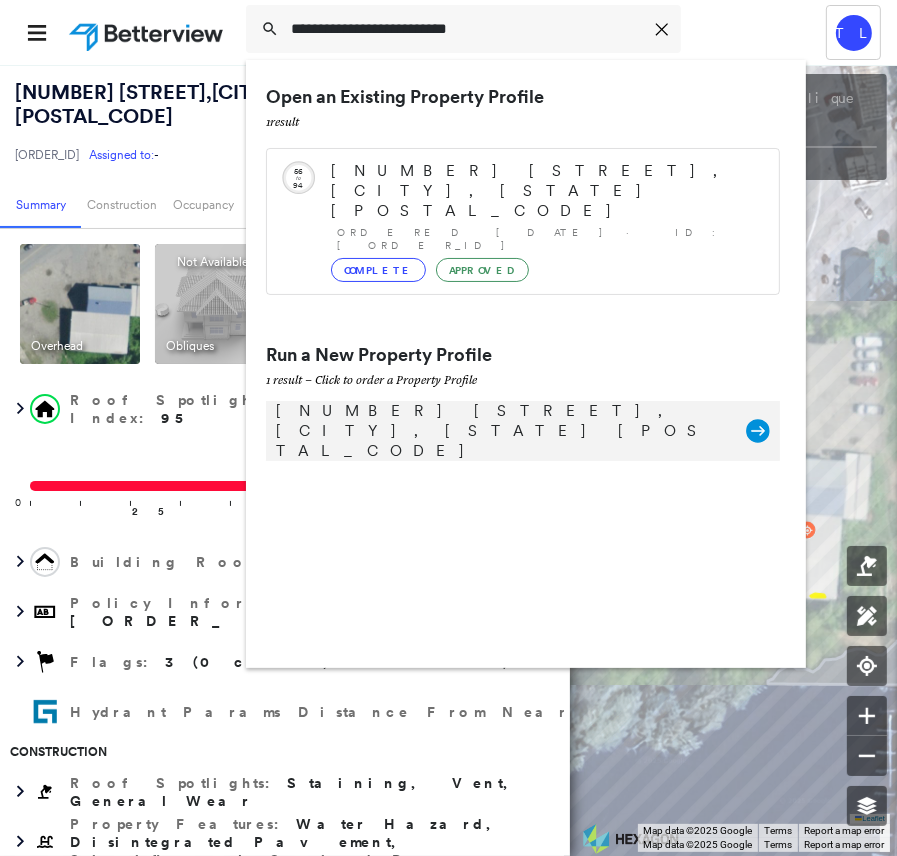 type on "**********" 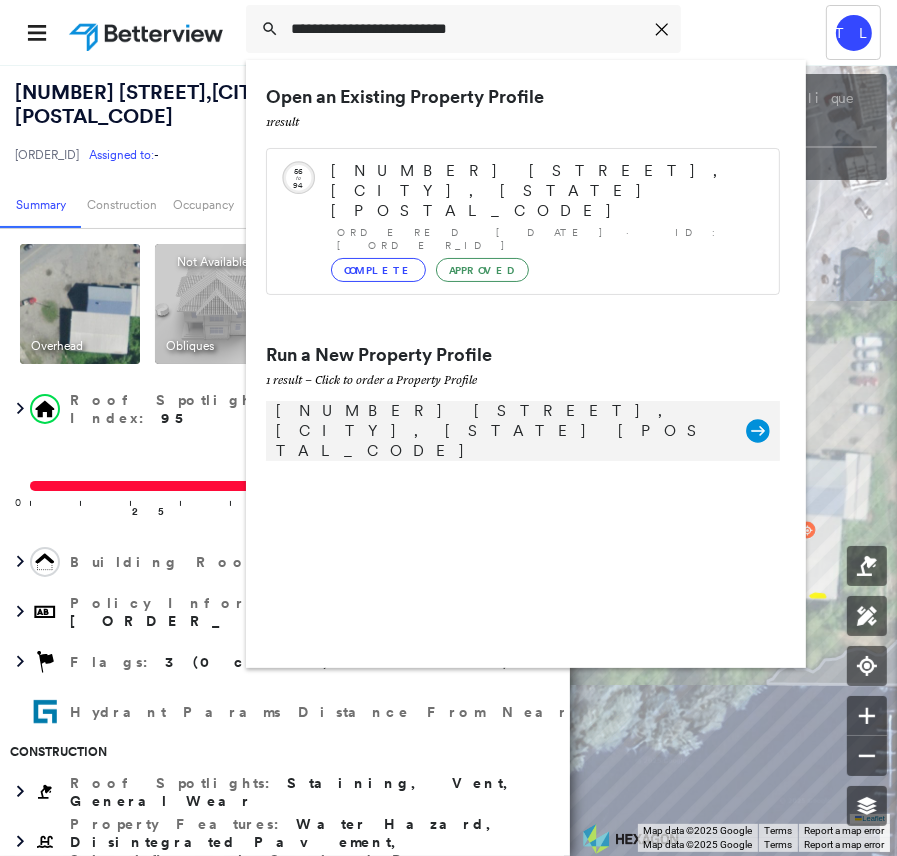 click on "[NUMBER] [STREET], [CITY], [STATE] [POSTAL_CODE]" at bounding box center (501, 431) 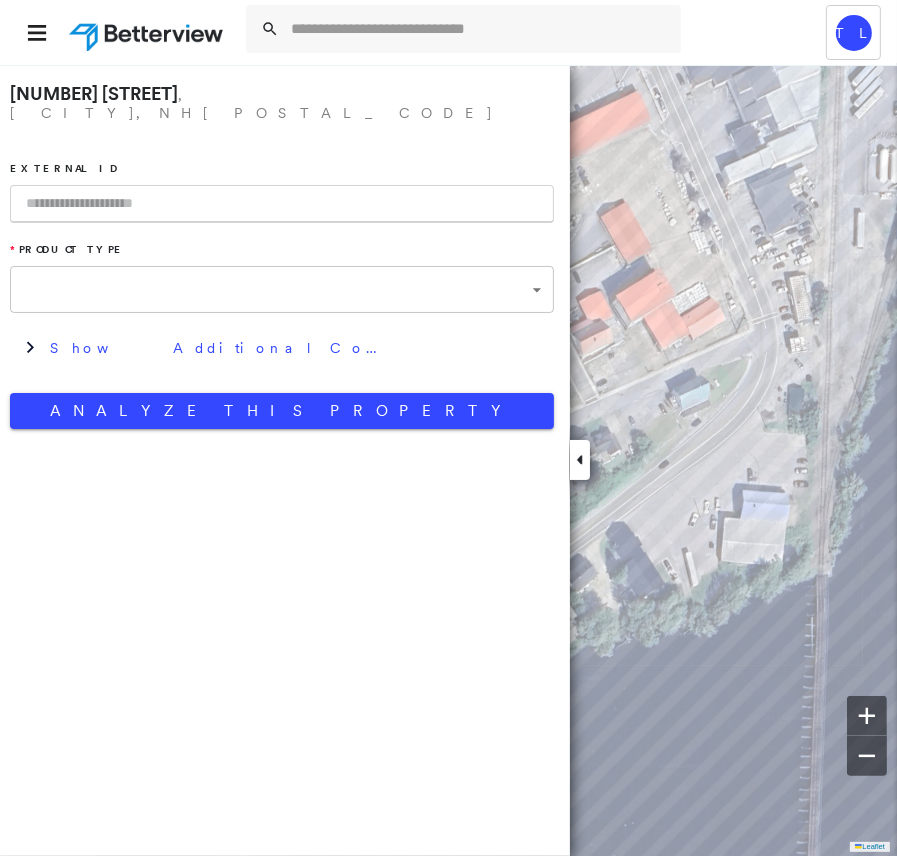 type on "**********" 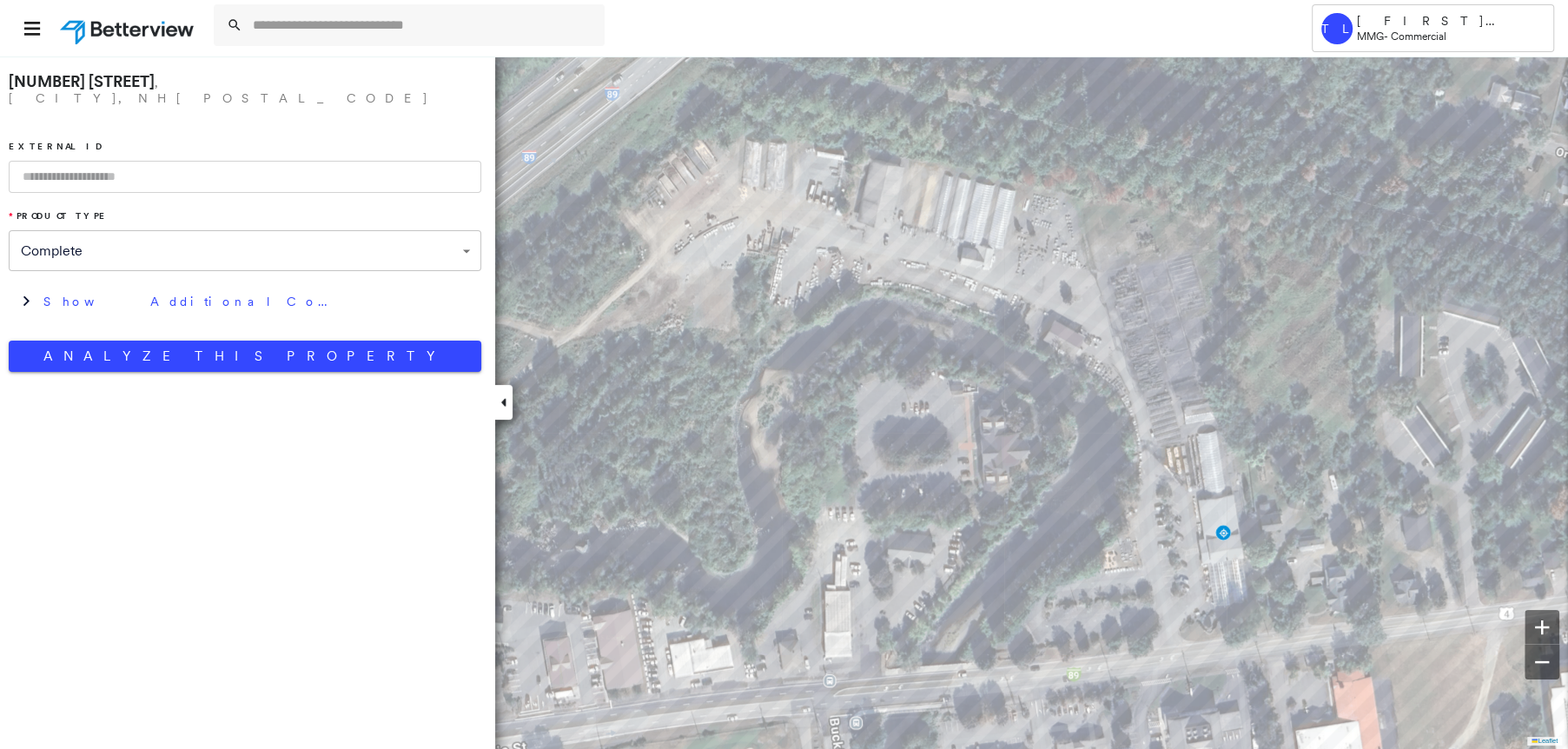 click at bounding box center (245, 176) 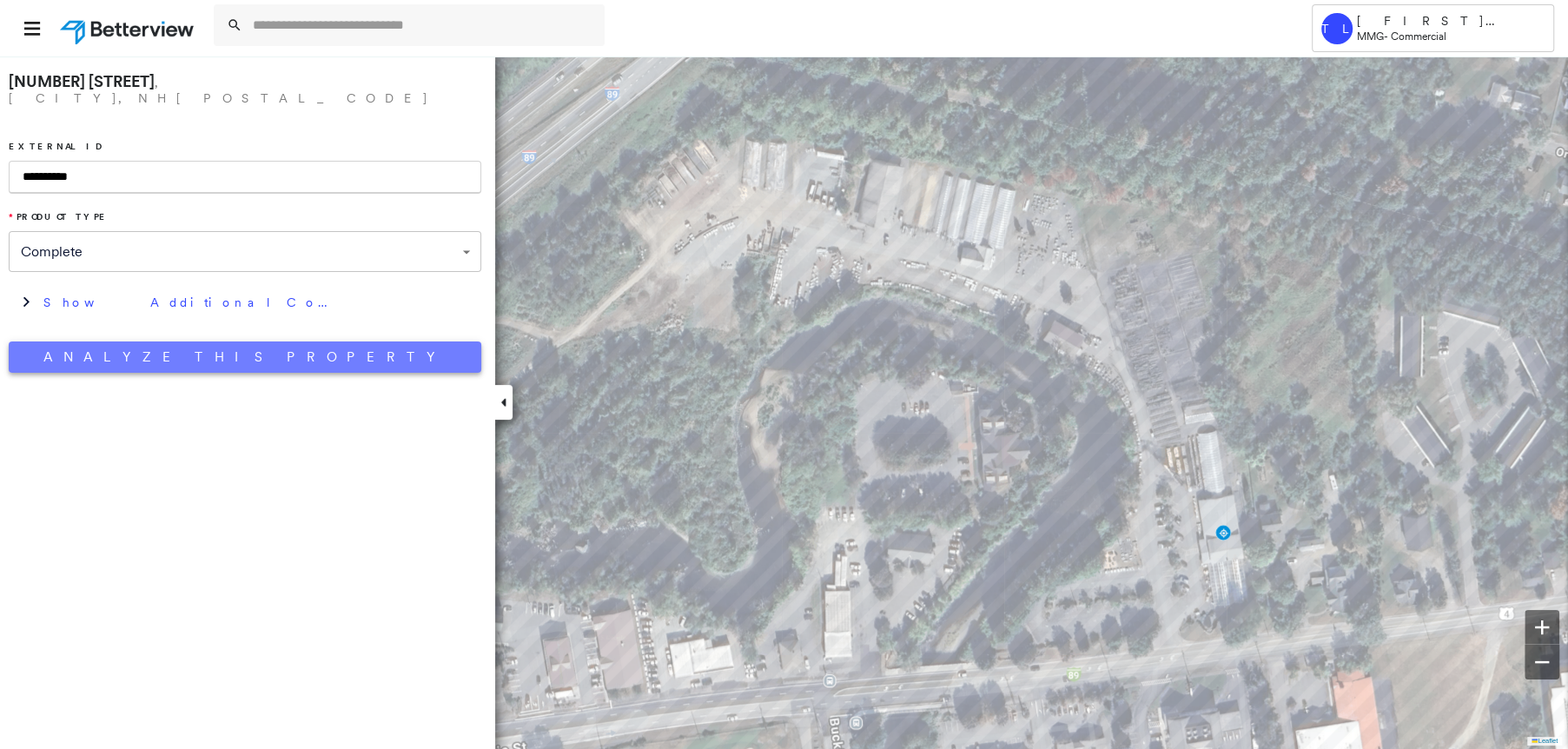 type on "**********" 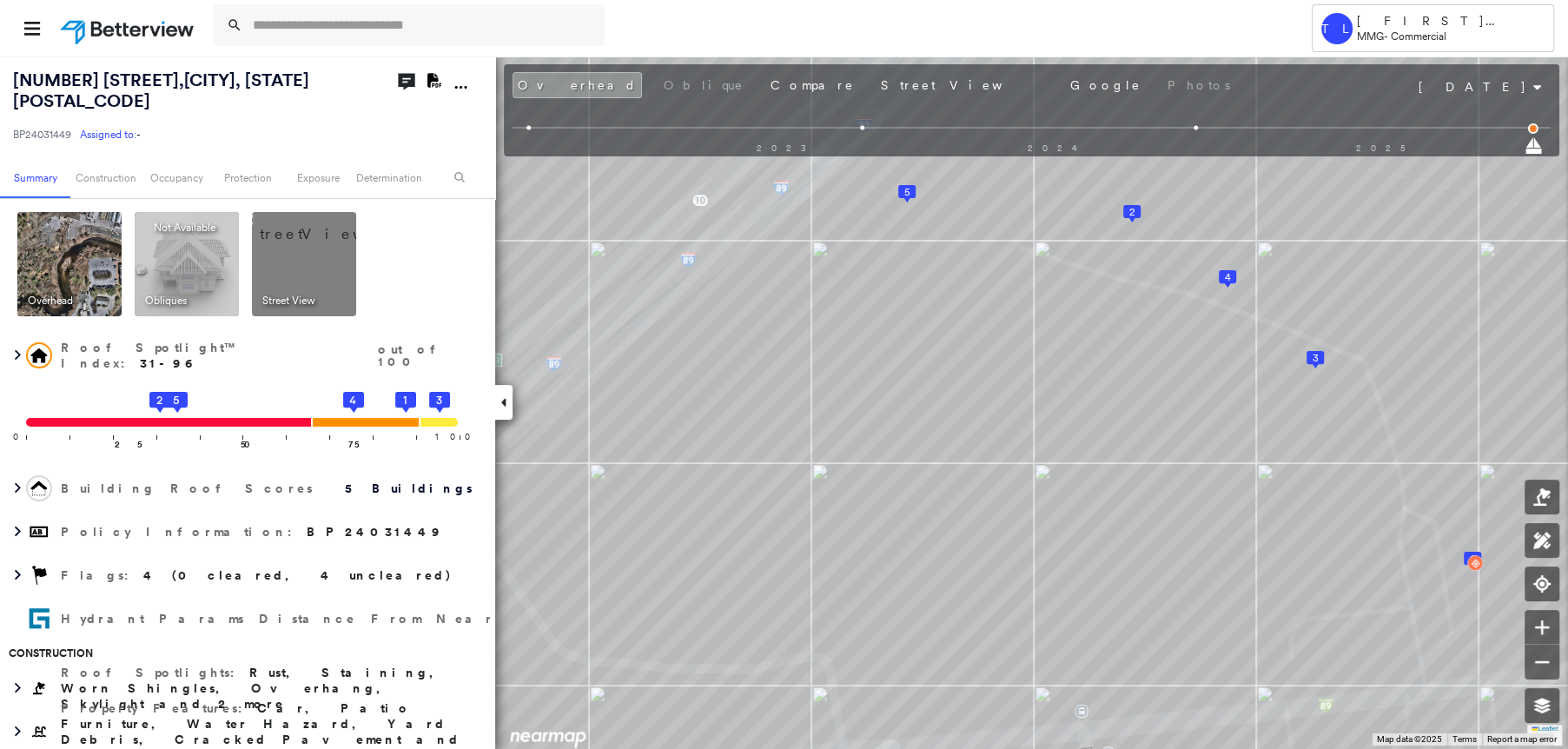 click on "Download PDF Report" 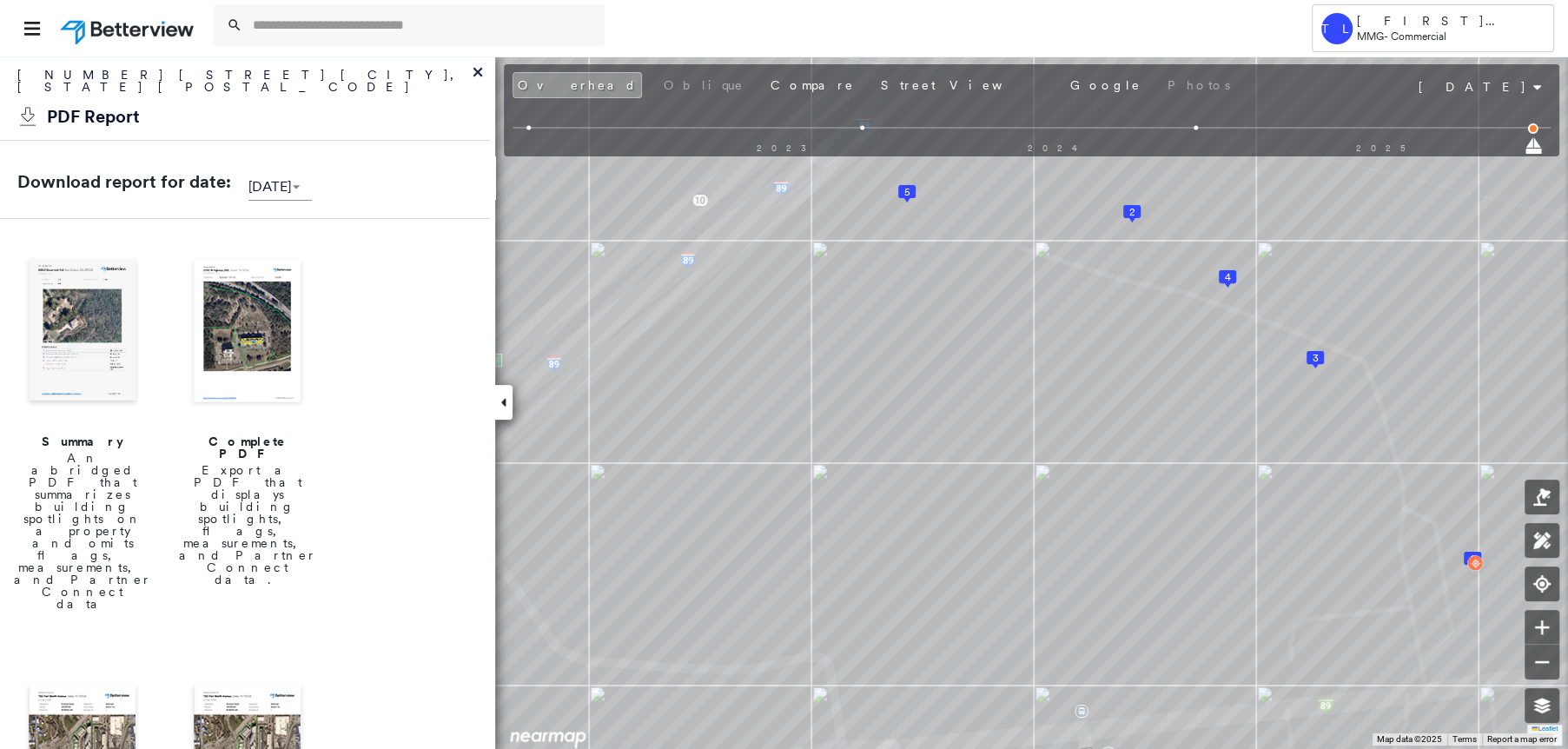 click at bounding box center (248, 332) 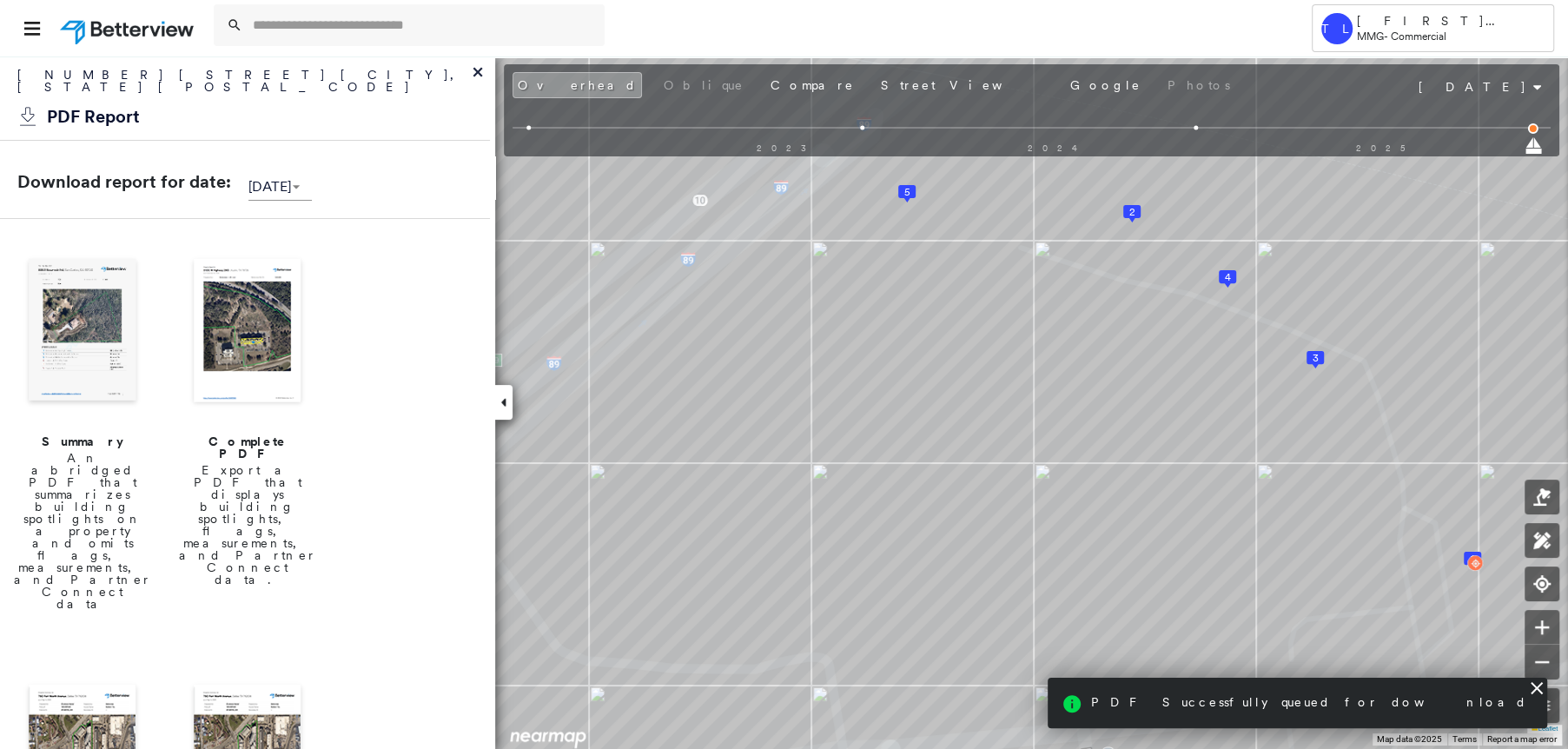 click 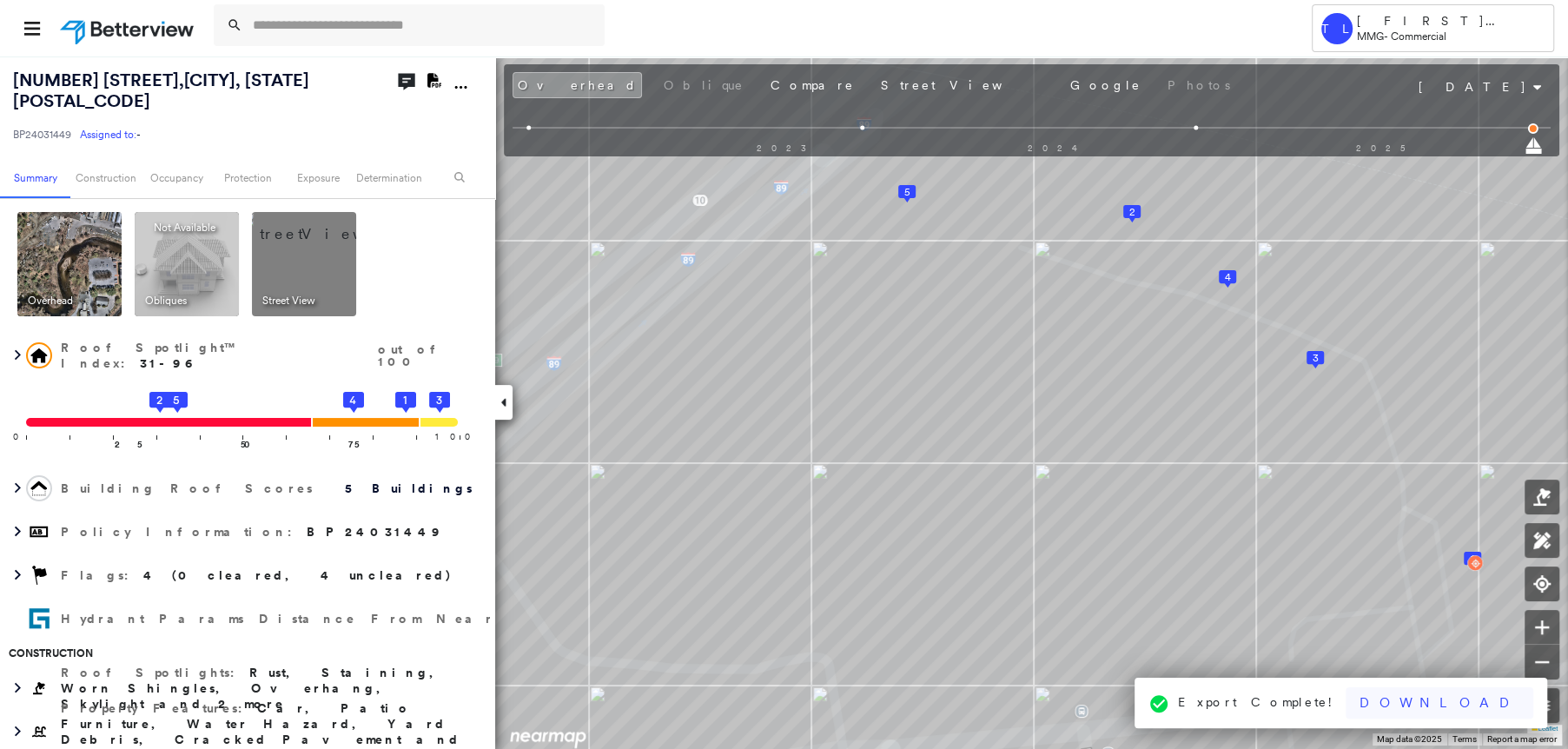 click on "Download" at bounding box center (1439, 703) 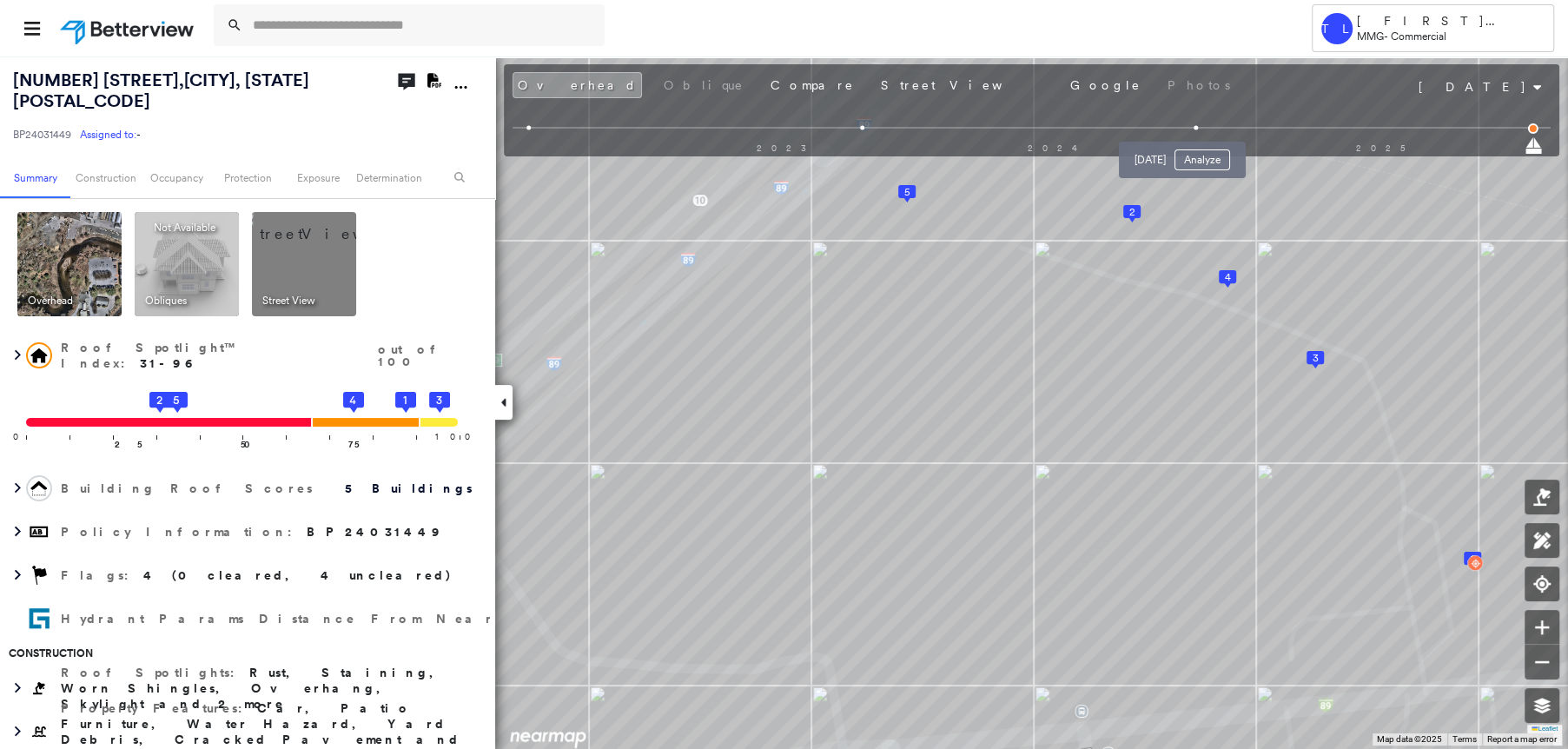click at bounding box center (1195, 128) 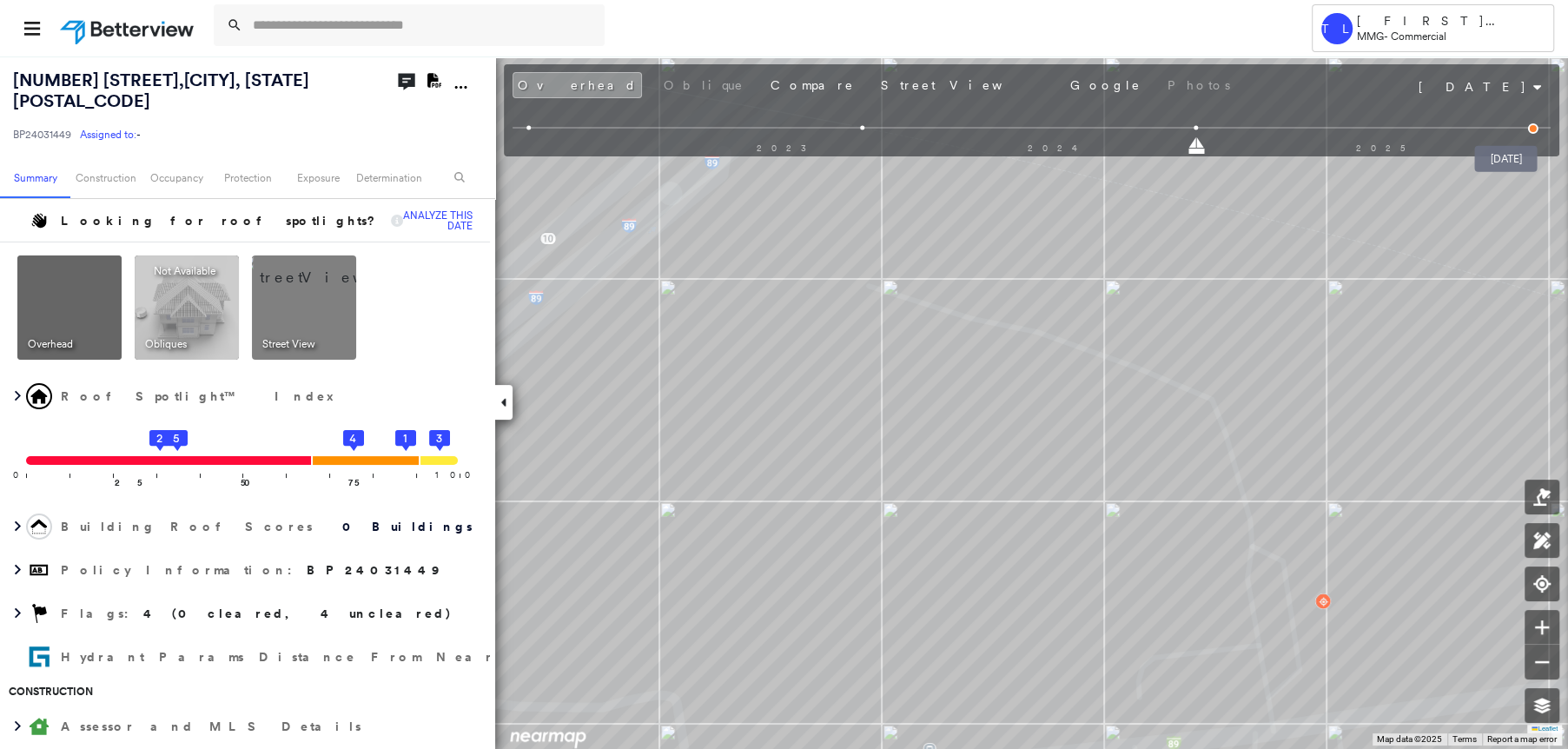 click at bounding box center (1533, 129) 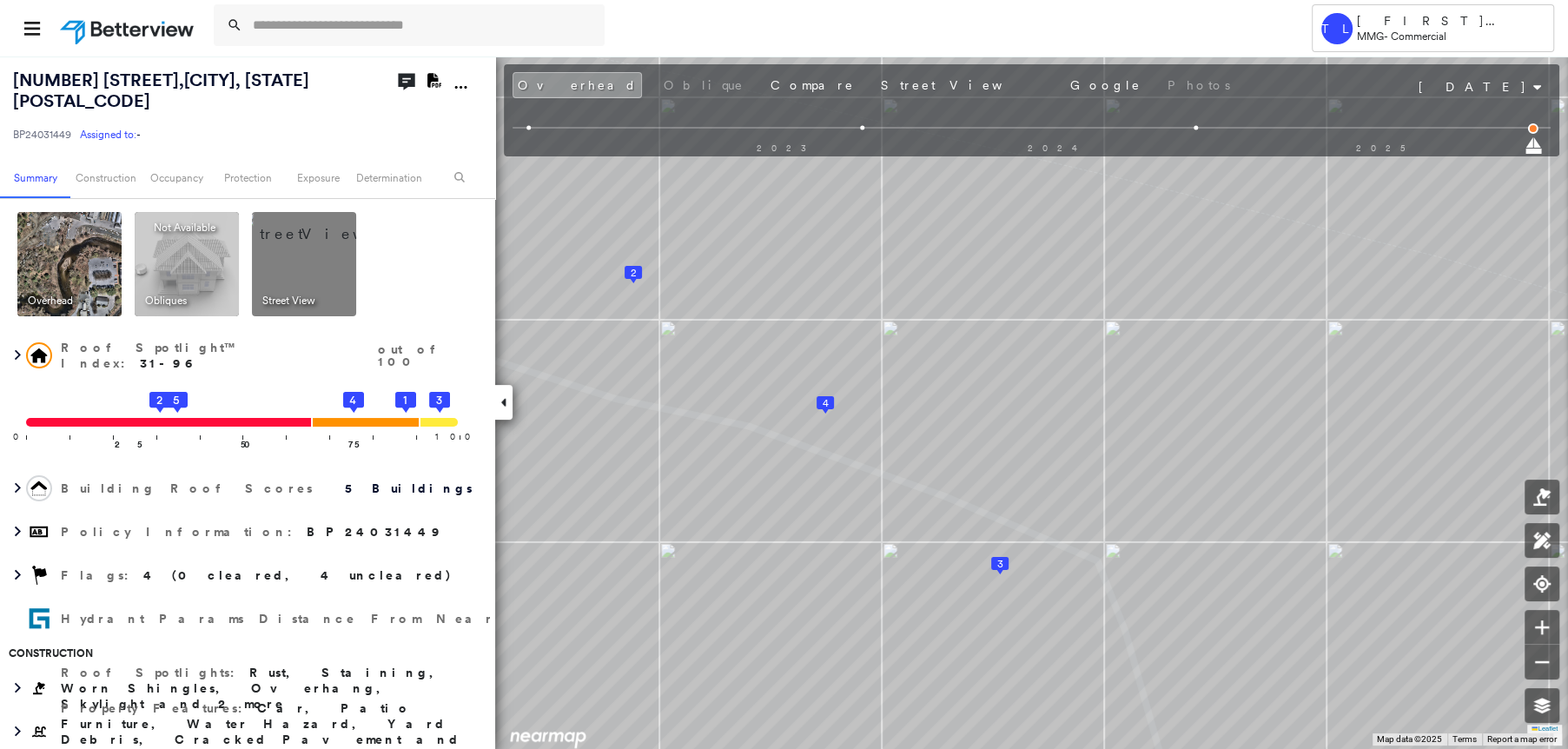 click on "1
2
3
4
5" at bounding box center [531, 372] 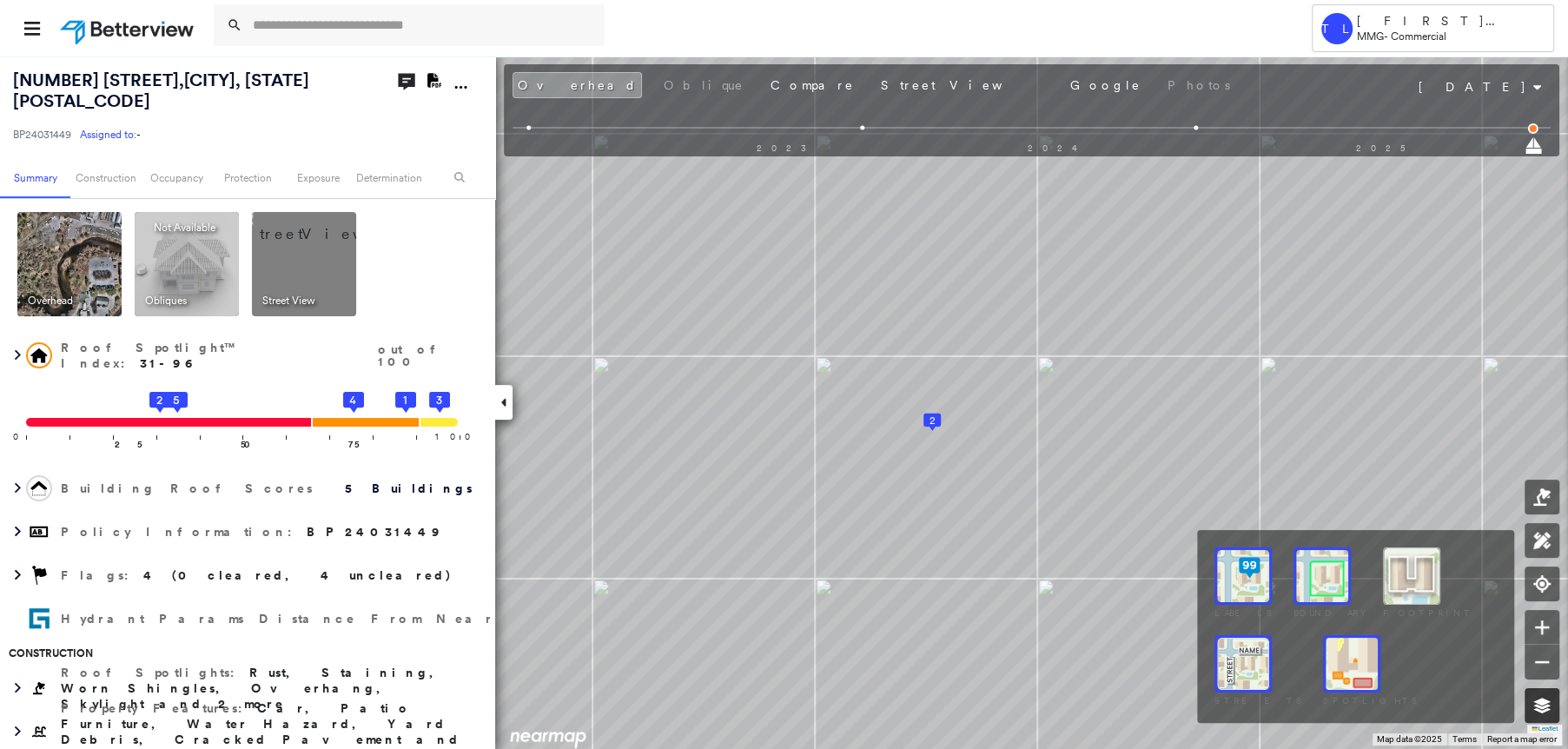 click at bounding box center (1542, 706) 